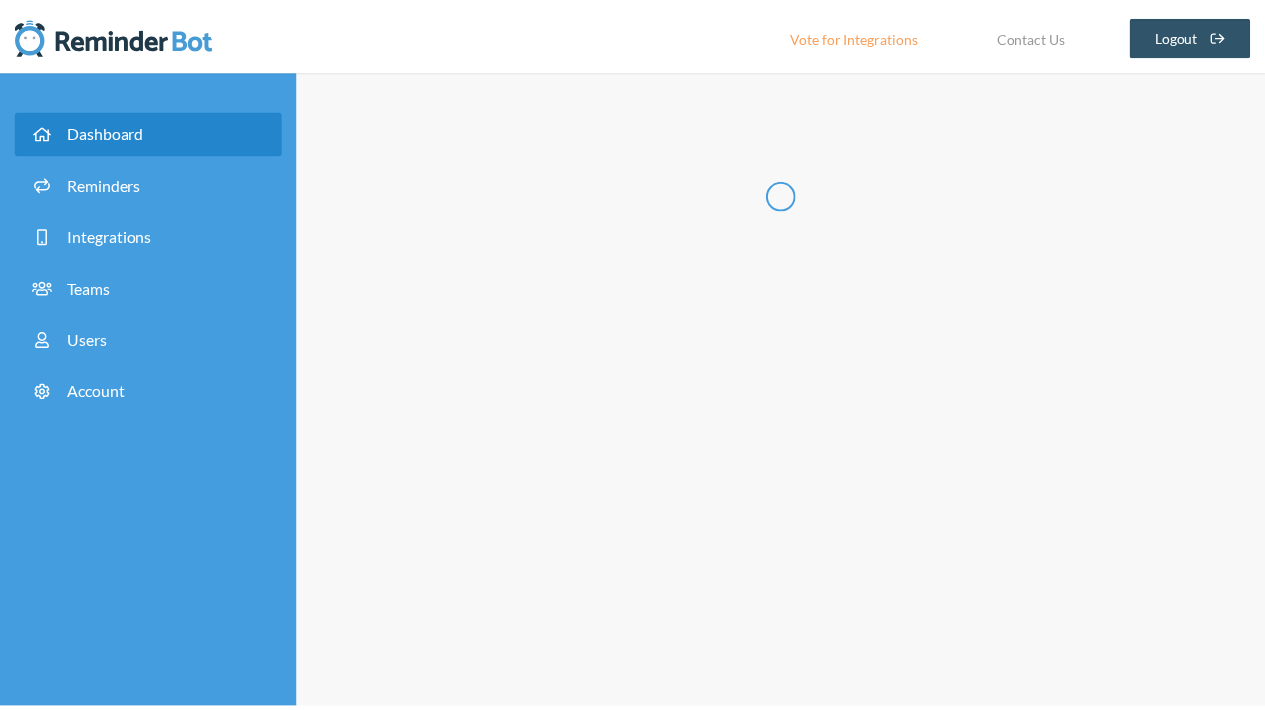 scroll, scrollTop: 0, scrollLeft: 0, axis: both 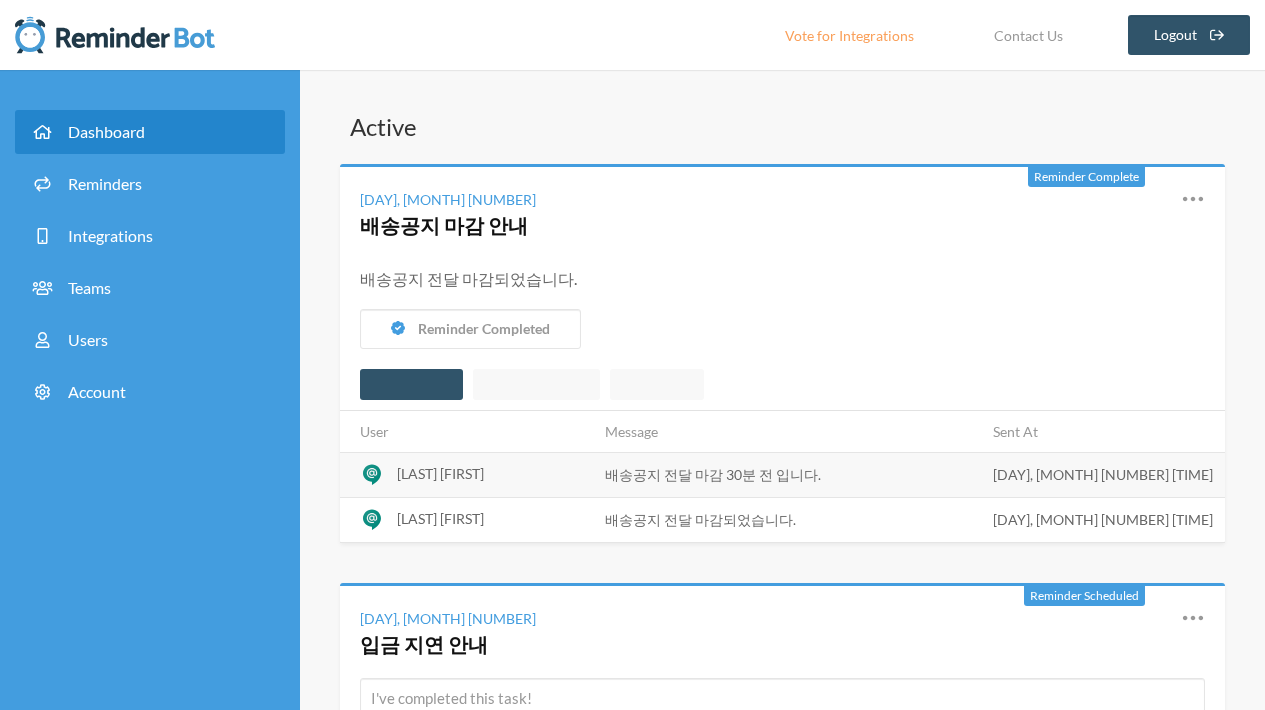 click on "Reminders" at bounding box center (150, 184) 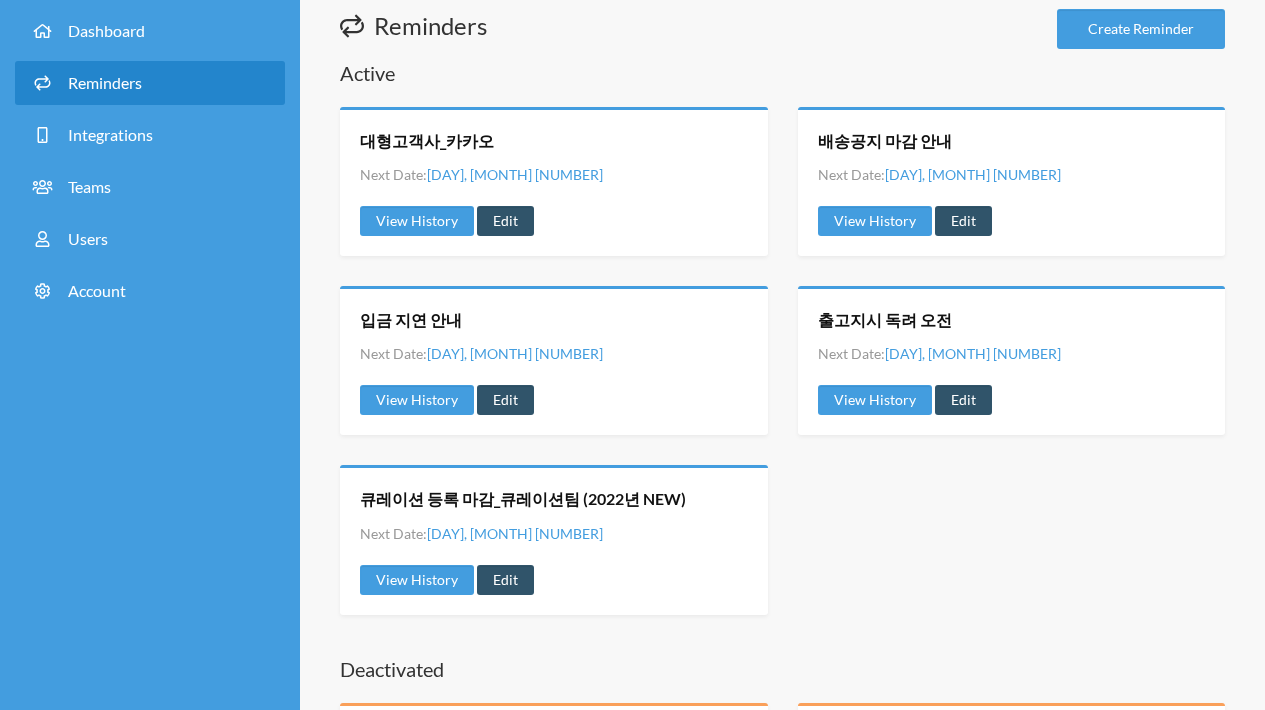 scroll, scrollTop: 121, scrollLeft: 0, axis: vertical 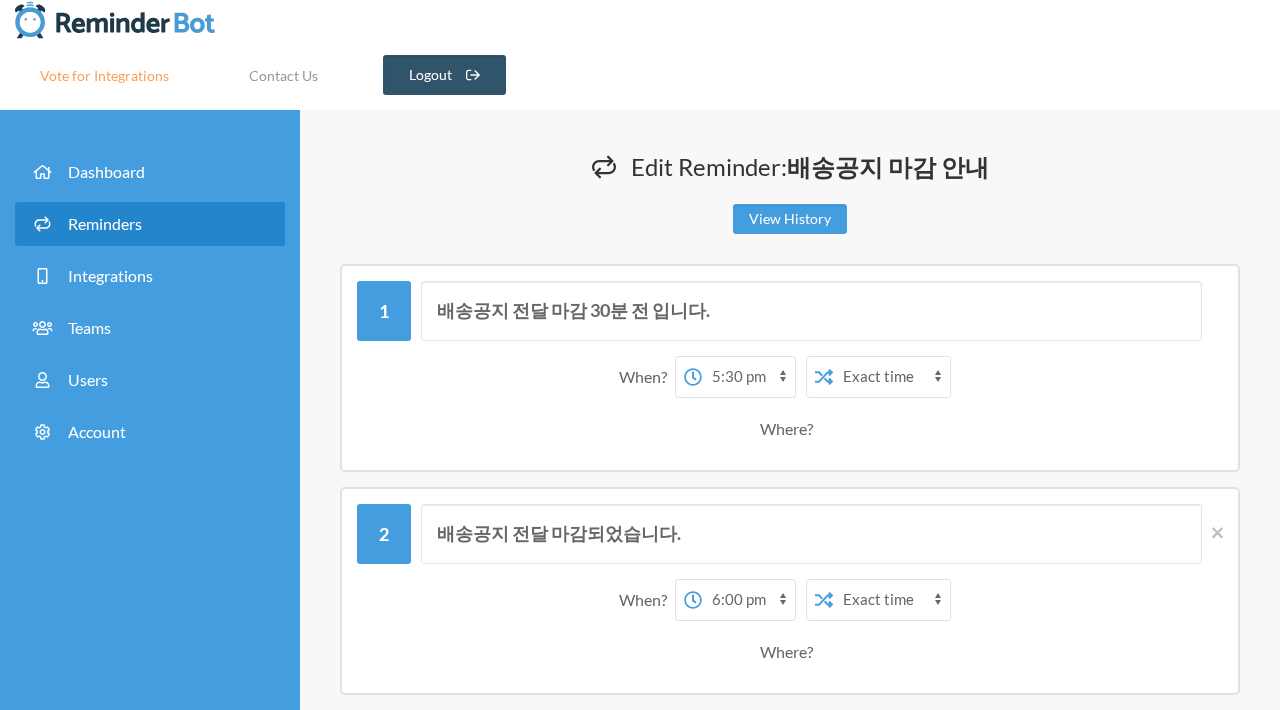 select on "17:30:00" 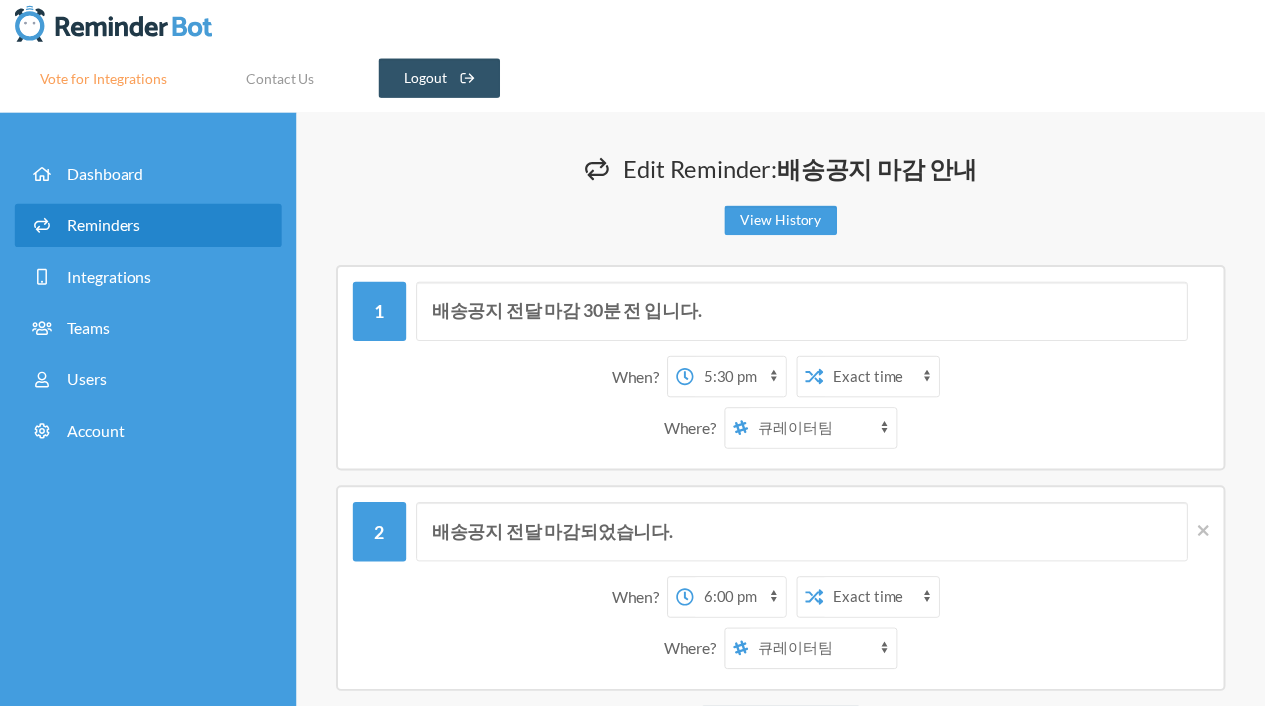 scroll, scrollTop: 0, scrollLeft: 0, axis: both 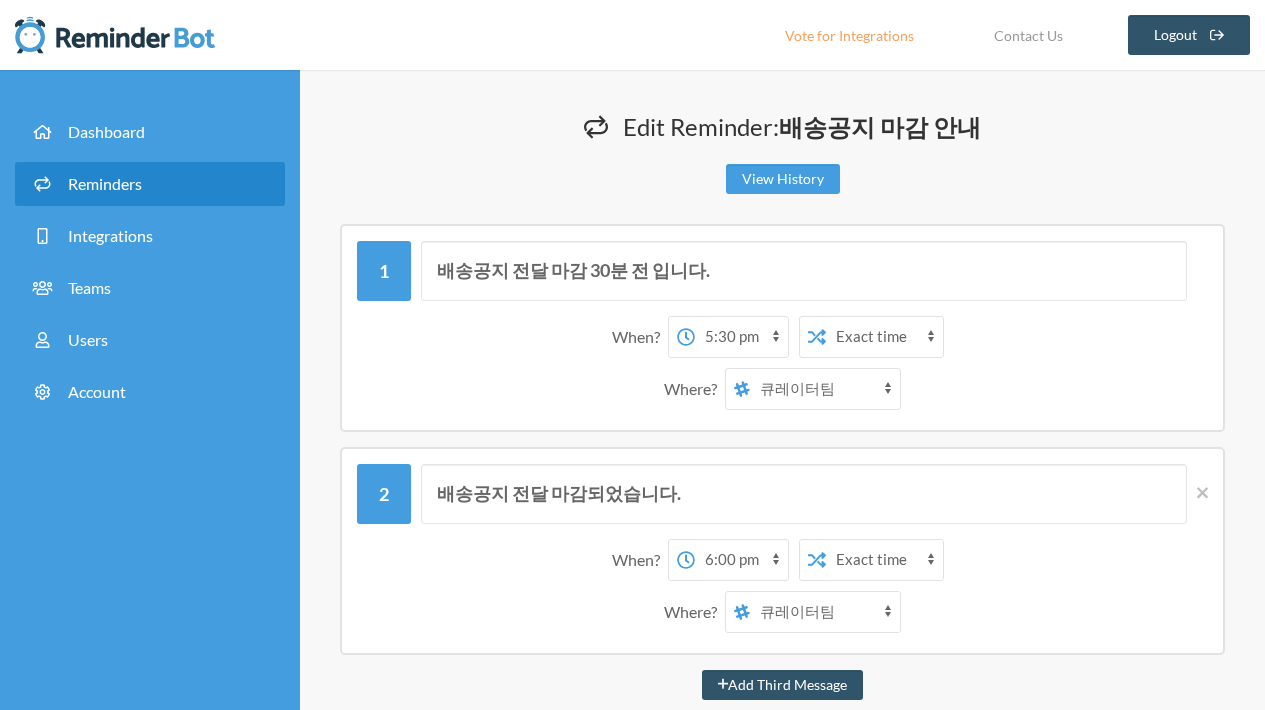 click on "이원석   3PL_양지센터 3PL_양지센터_명세서&가격표 3PL_양지센터_주요 안내 사항 [구매&큐레이터팀] 선입고/추가발주 요청방 bot_test 개인업무_이원석 대형고객사_카카오 배송관리 - 물류팀 내부 채널 배송관리-큐레이터/영업 배송일정팀 이원석 이원석_개인업무 이원석_업무정리 재고확인 큐레이터팀 현대중공업(임시)" at bounding box center (825, 389) 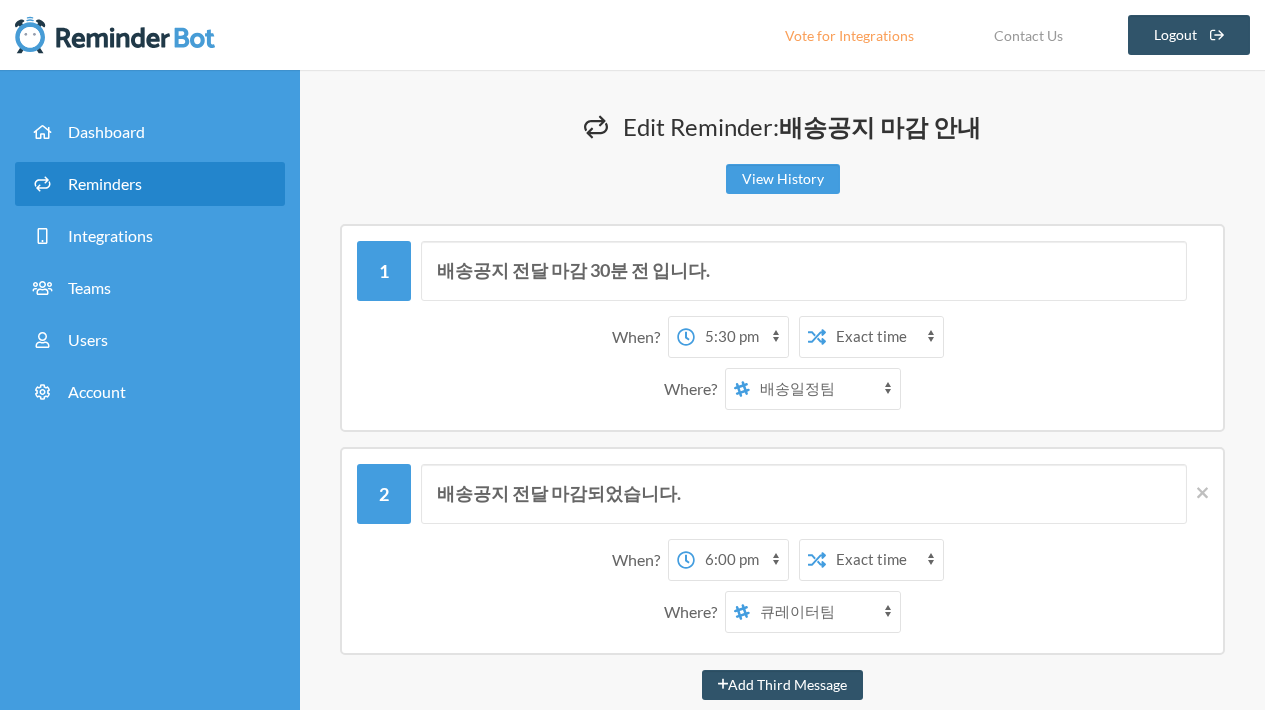 click on "이원석   3PL_양지센터 3PL_양지센터_명세서&가격표 3PL_양지센터_주요 안내 사항 [구매&큐레이터팀] 선입고/추가발주 요청방 bot_test 개인업무_이원석 대형고객사_카카오 배송관리 - 물류팀 내부 채널 배송관리-큐레이터/영업 배송일정팀 이원석 이원석_개인업무 이원석_업무정리 재고확인 큐레이터팀 현대중공업(임시)" at bounding box center (825, 389) 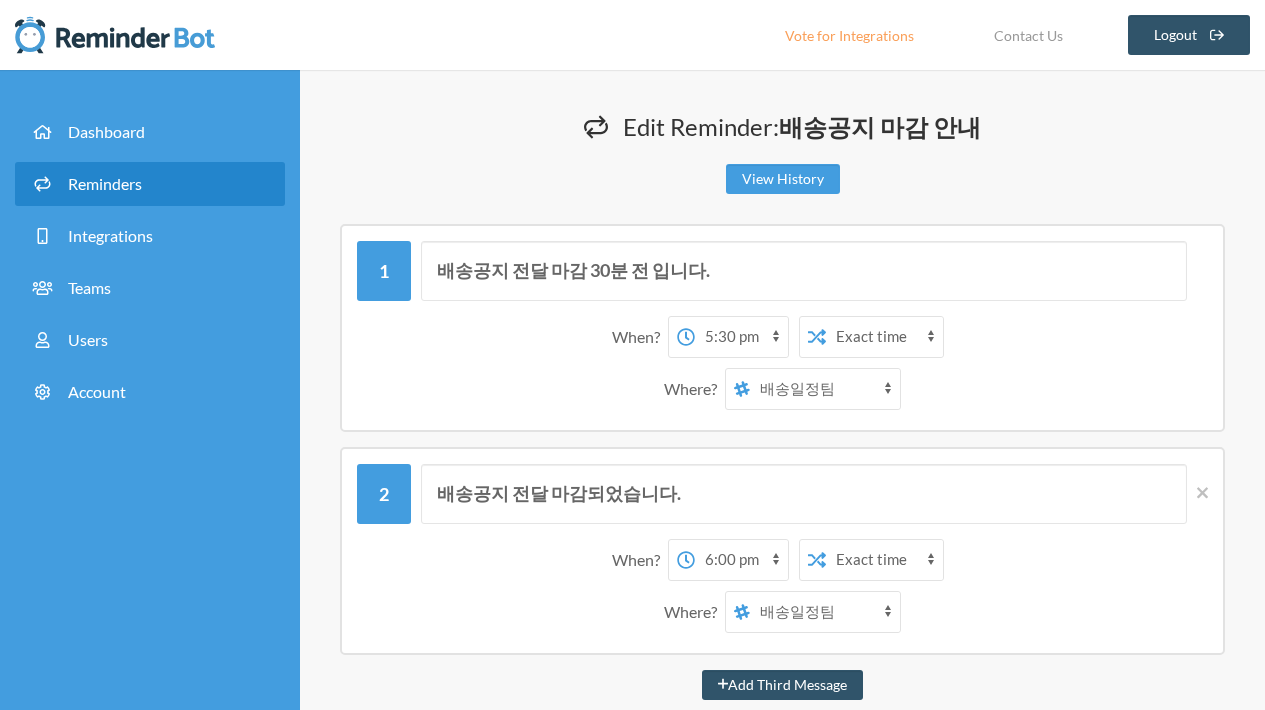 click on "이원석   3PL_양지센터 3PL_양지센터_명세서&가격표 3PL_양지센터_주요 안내 사항 [구매&큐레이터팀] 선입고/추가발주 요청방 bot_test 개인업무_이원석 대형고객사_카카오 배송관리 - 물류팀 내부 채널 배송관리-큐레이터/영업 배송일정팀 이원석 이원석_개인업무 이원석_업무정리 재고확인 큐레이터팀 현대중공업(임시)" at bounding box center (825, 612) 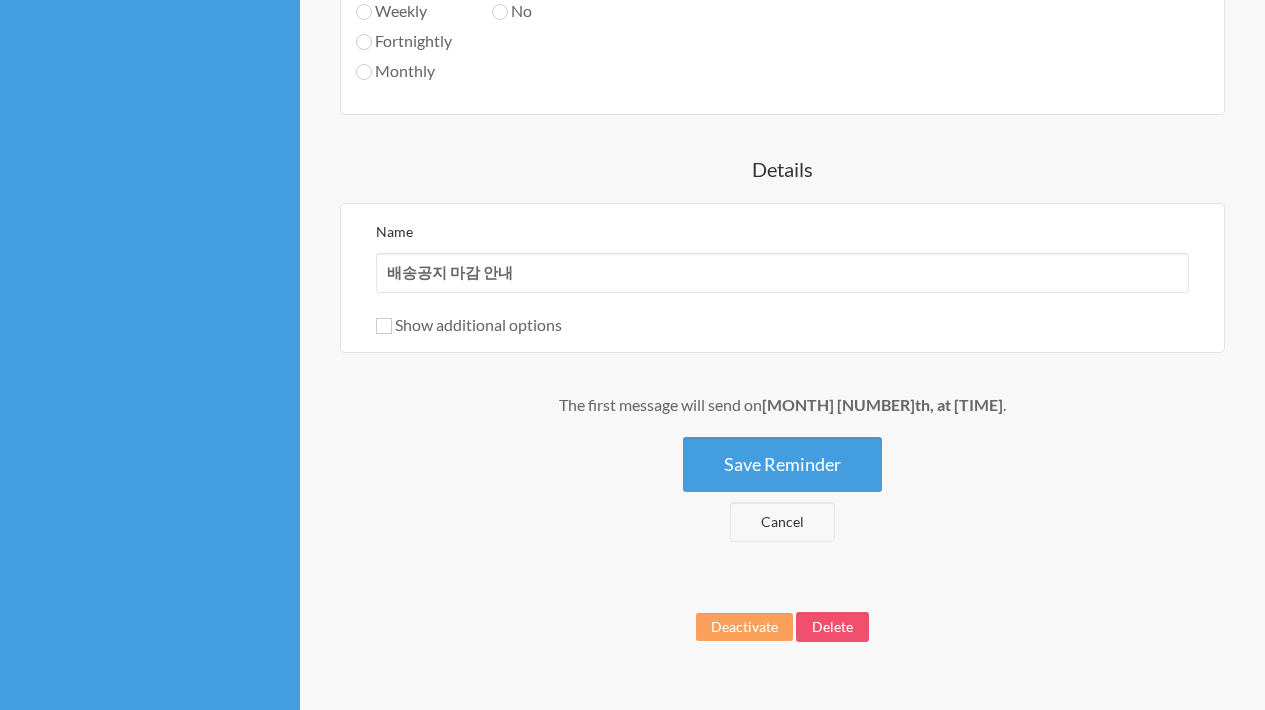 scroll, scrollTop: 1475, scrollLeft: 0, axis: vertical 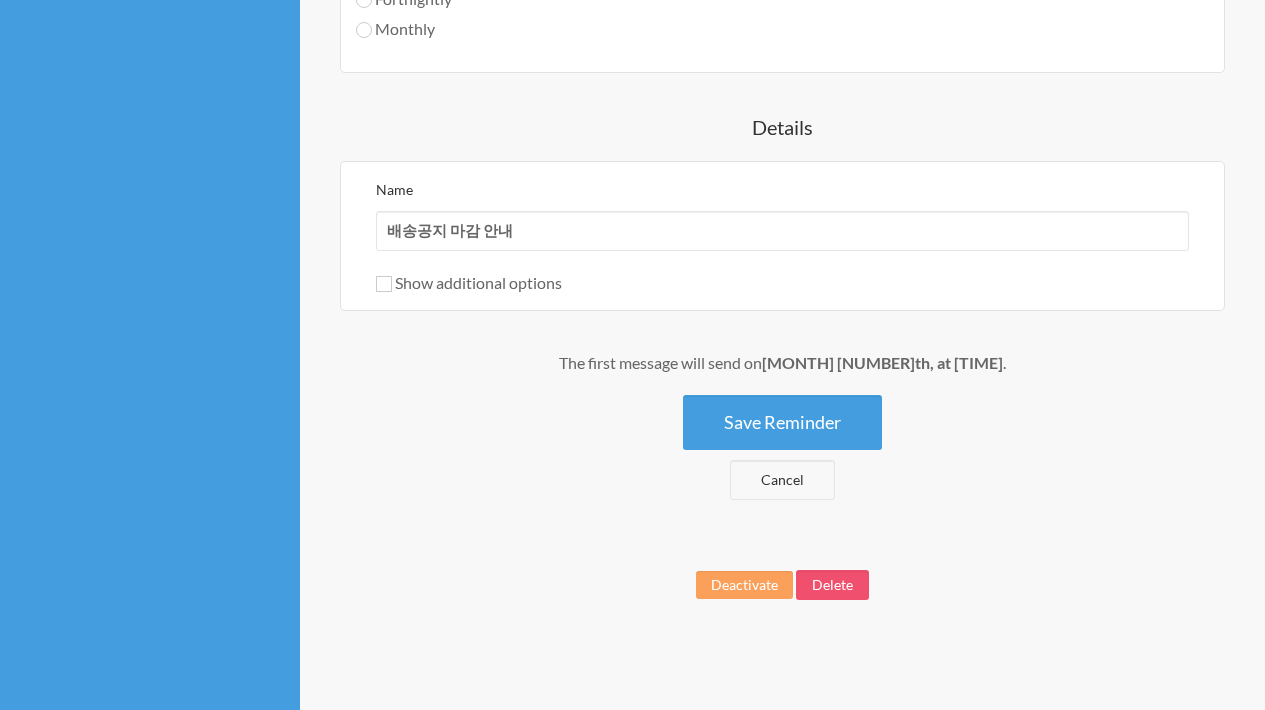 click on "Save Reminder" at bounding box center (782, 422) 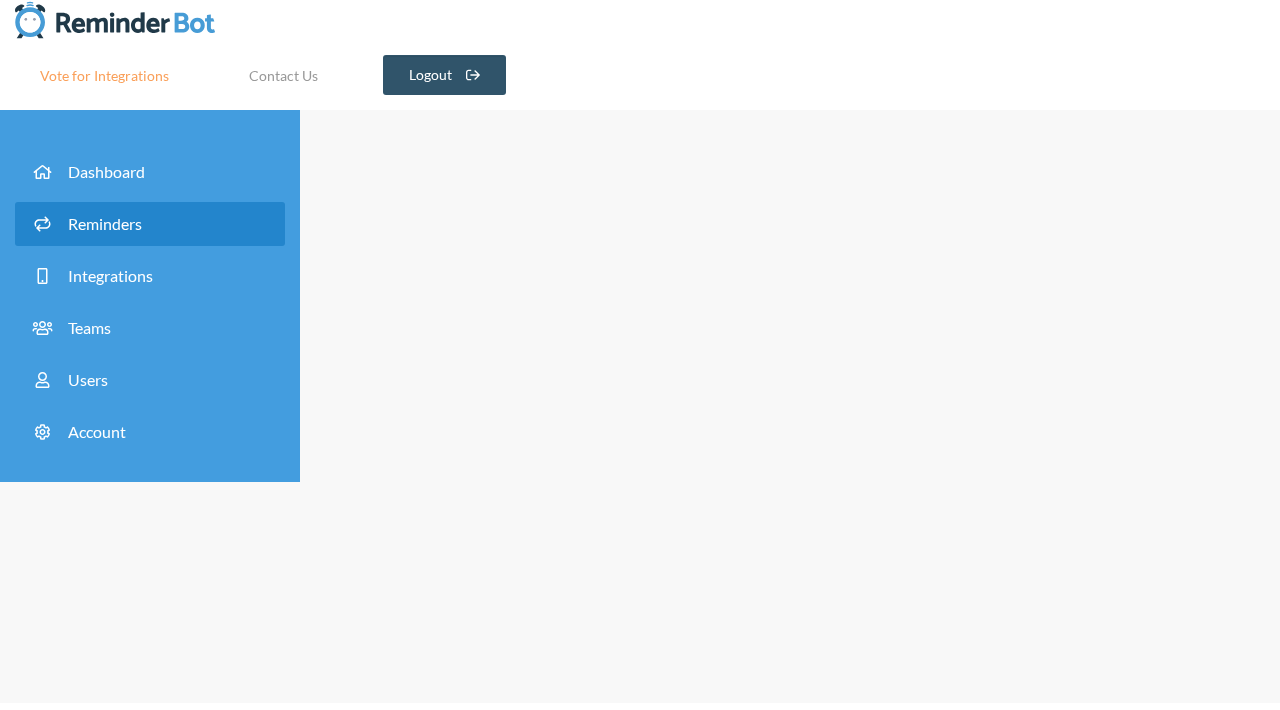 type on "대형고객사_카카오" 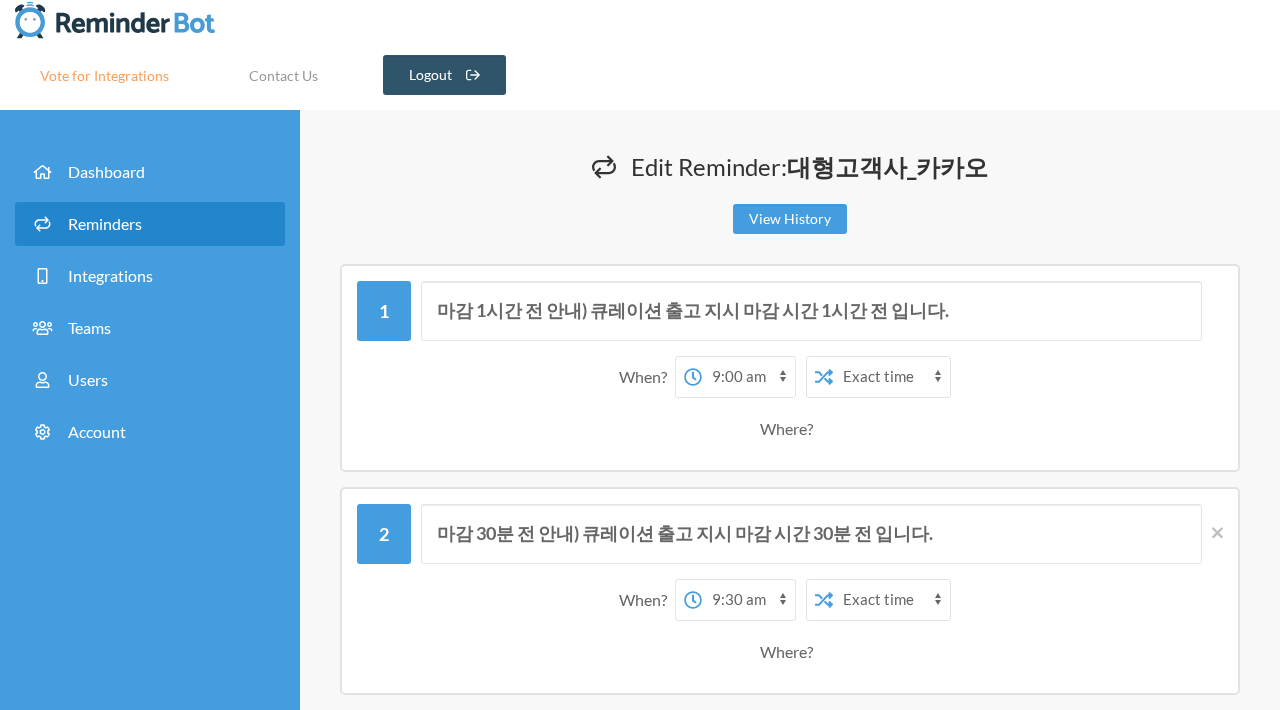 select on "spaces/AAAAGk_4Fms" 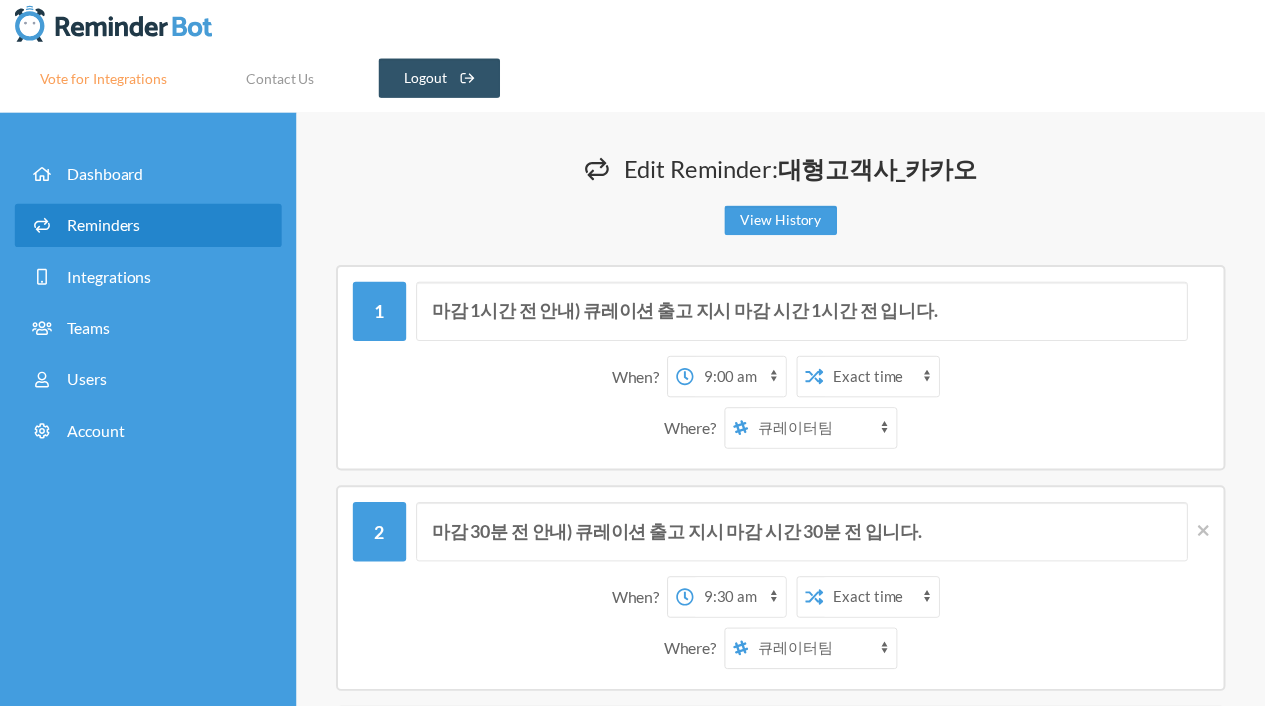 scroll, scrollTop: 0, scrollLeft: 0, axis: both 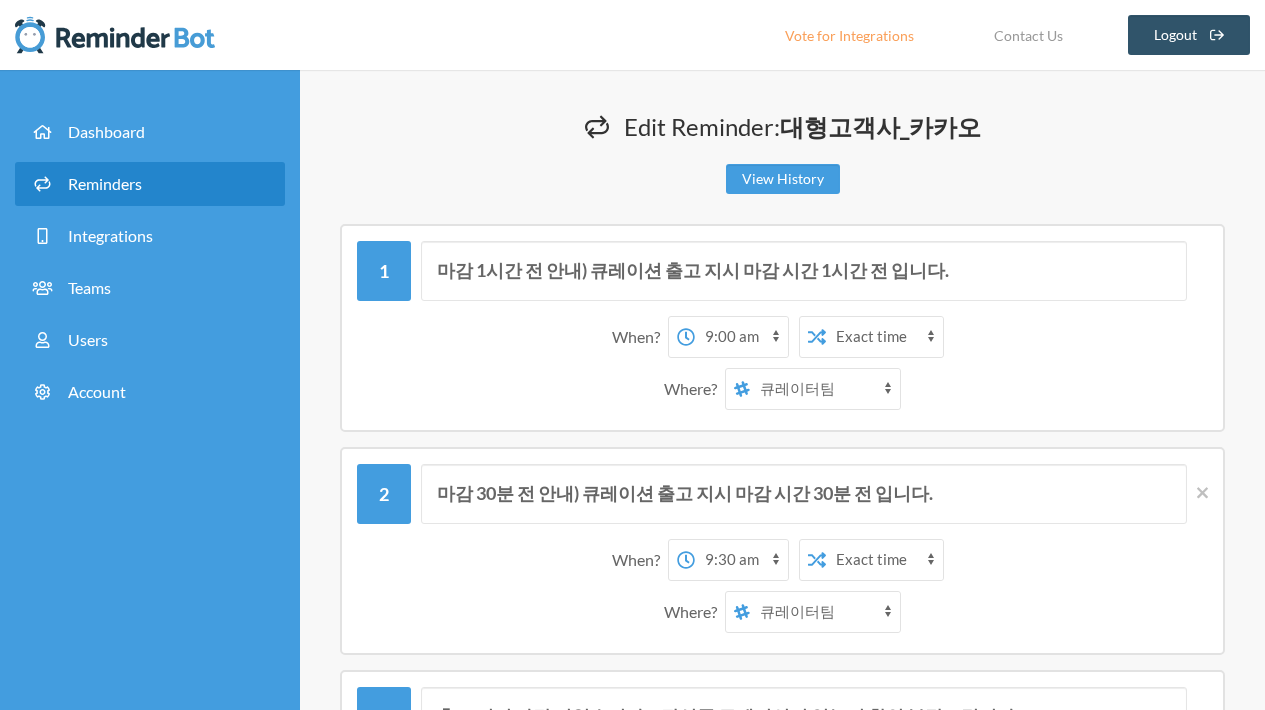 click on "이원석   3PL_양지센터 3PL_양지센터_명세서&가격표 3PL_양지센터_주요 안내 사항 [구매&큐레이터팀] 선입고/추가발주 요청방 bot_test 개인업무_이원석 대형고객사_카카오 배송관리 - 물류팀 내부 채널 배송관리-큐레이터/영업 배송일정팀 이원석 이원석_개인업무 이원석_업무정리 재고확인 큐레이터팀 현대중공업(임시)" at bounding box center (825, 389) 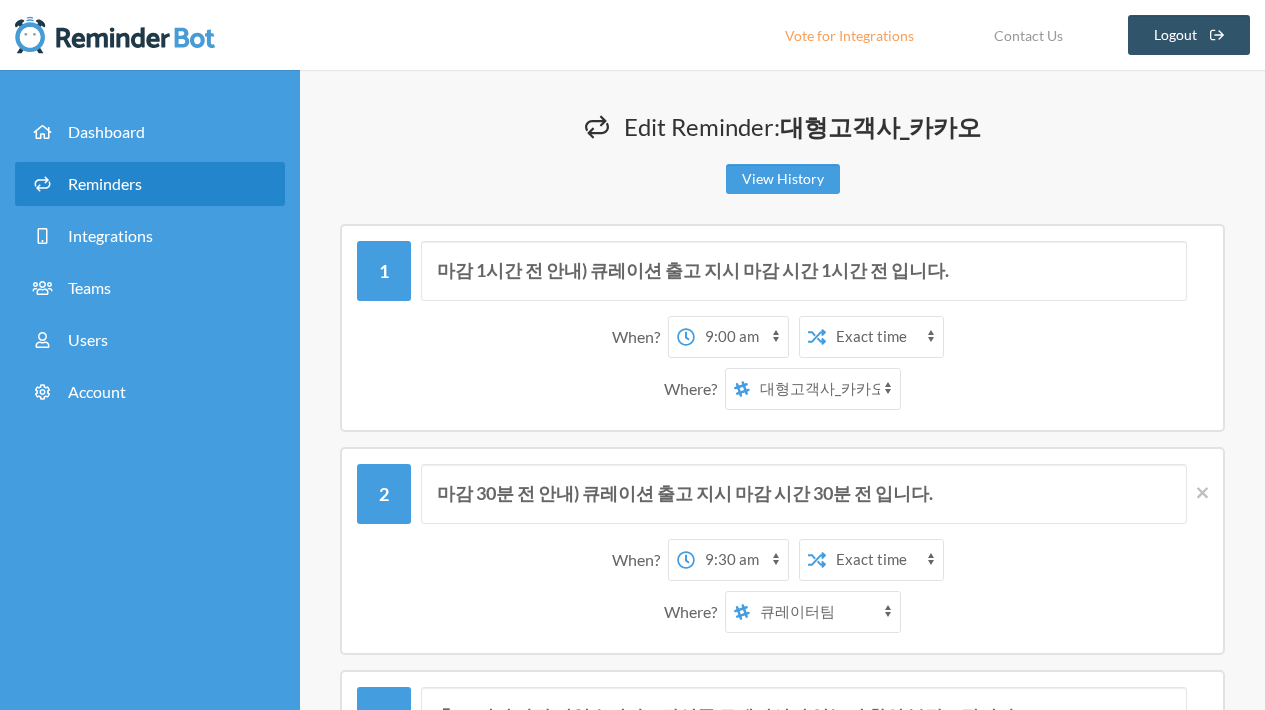 click on "이원석   3PL_양지센터 3PL_양지센터_명세서&가격표 3PL_양지센터_주요 안내 사항 [구매&큐레이터팀] 선입고/추가발주 요청방 bot_test 개인업무_이원석 대형고객사_카카오 배송관리 - 물류팀 내부 채널 배송관리-큐레이터/영업 배송일정팀 이원석 이원석_개인업무 이원석_업무정리 재고확인 큐레이터팀 현대중공업(임시)" at bounding box center (825, 389) 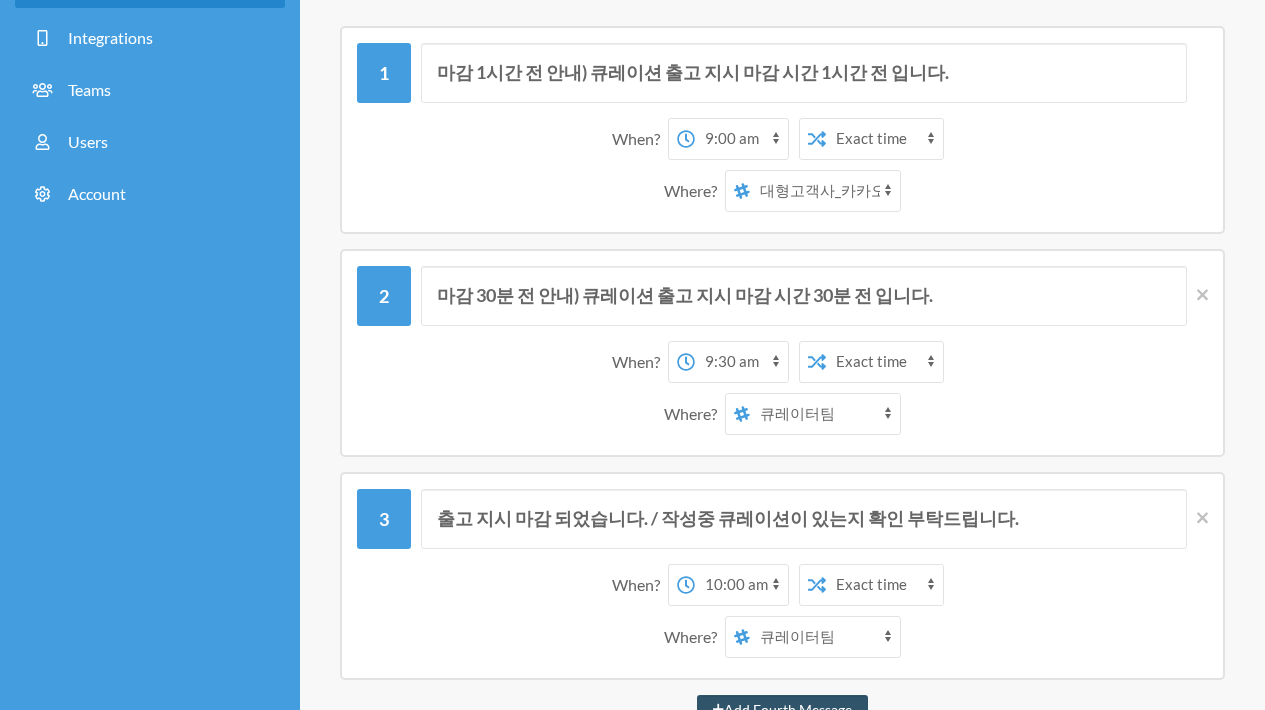 scroll, scrollTop: 200, scrollLeft: 0, axis: vertical 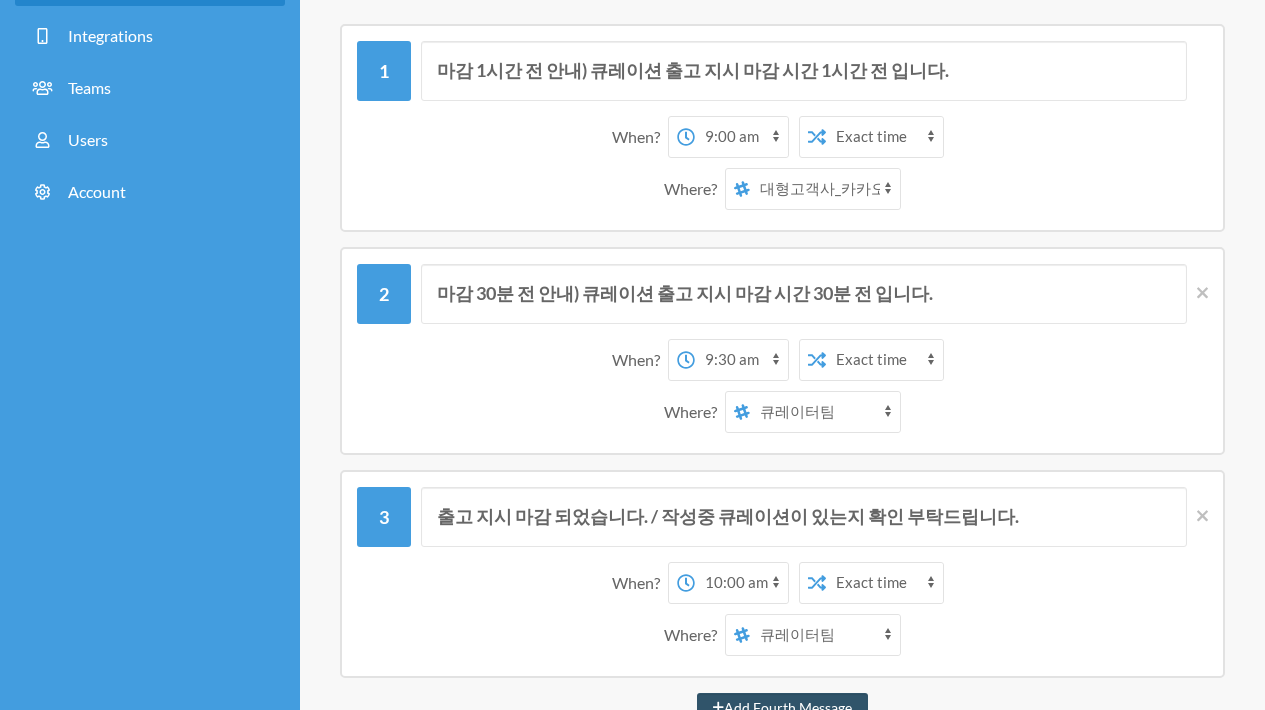click on "이원석   3PL_양지센터 3PL_양지센터_명세서&가격표 3PL_양지센터_주요 안내 사항 [구매&큐레이터팀] 선입고/추가발주 요청방 bot_test 개인업무_이원석 대형고객사_카카오 배송관리 - 물류팀 내부 채널 배송관리-큐레이터/영업 배송일정팀 이원석 이원석_개인업무 이원석_업무정리 재고확인 큐레이터팀 현대중공업(임시)" at bounding box center [825, 412] 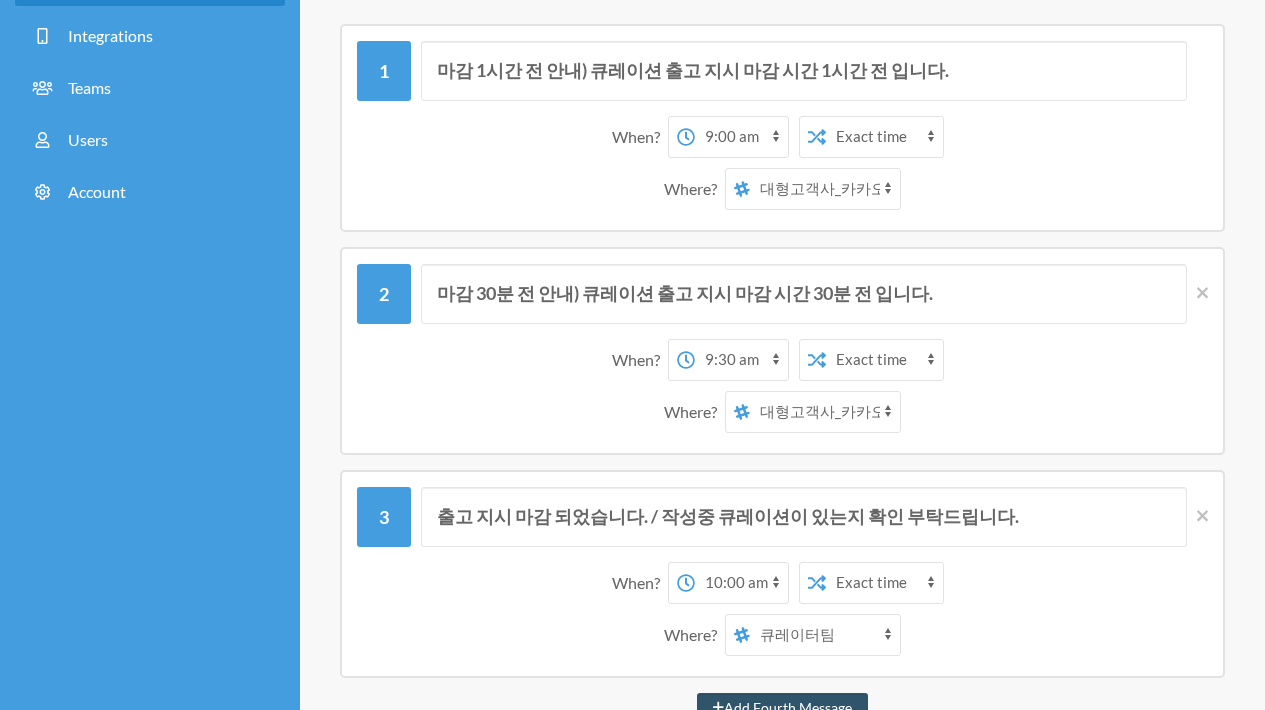 click on "이원석   3PL_양지센터 3PL_양지센터_명세서&가격표 3PL_양지센터_주요 안내 사항 [구매&큐레이터팀] 선입고/추가발주 요청방 bot_test 개인업무_이원석 대형고객사_카카오 배송관리 - 물류팀 내부 채널 배송관리-큐레이터/영업 배송일정팀 이원석 이원석_개인업무 이원석_업무정리 재고확인 큐레이터팀 현대중공업(임시)" at bounding box center [825, 412] 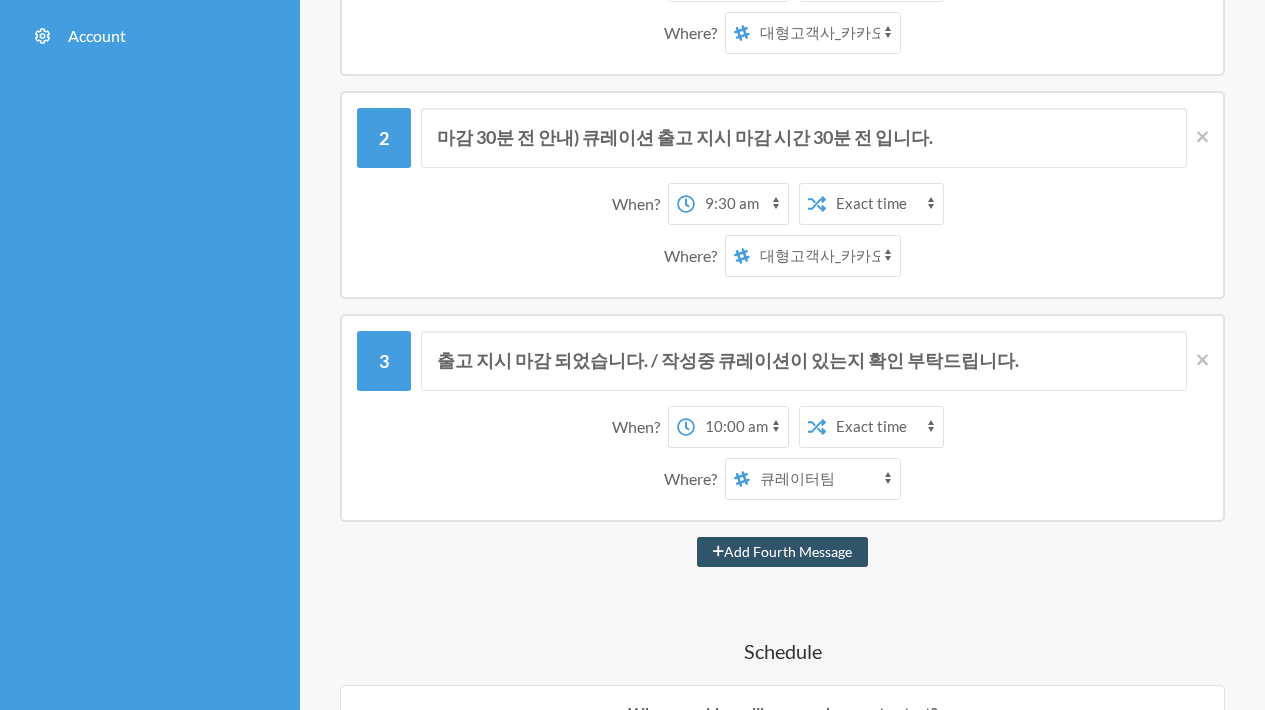 scroll, scrollTop: 357, scrollLeft: 0, axis: vertical 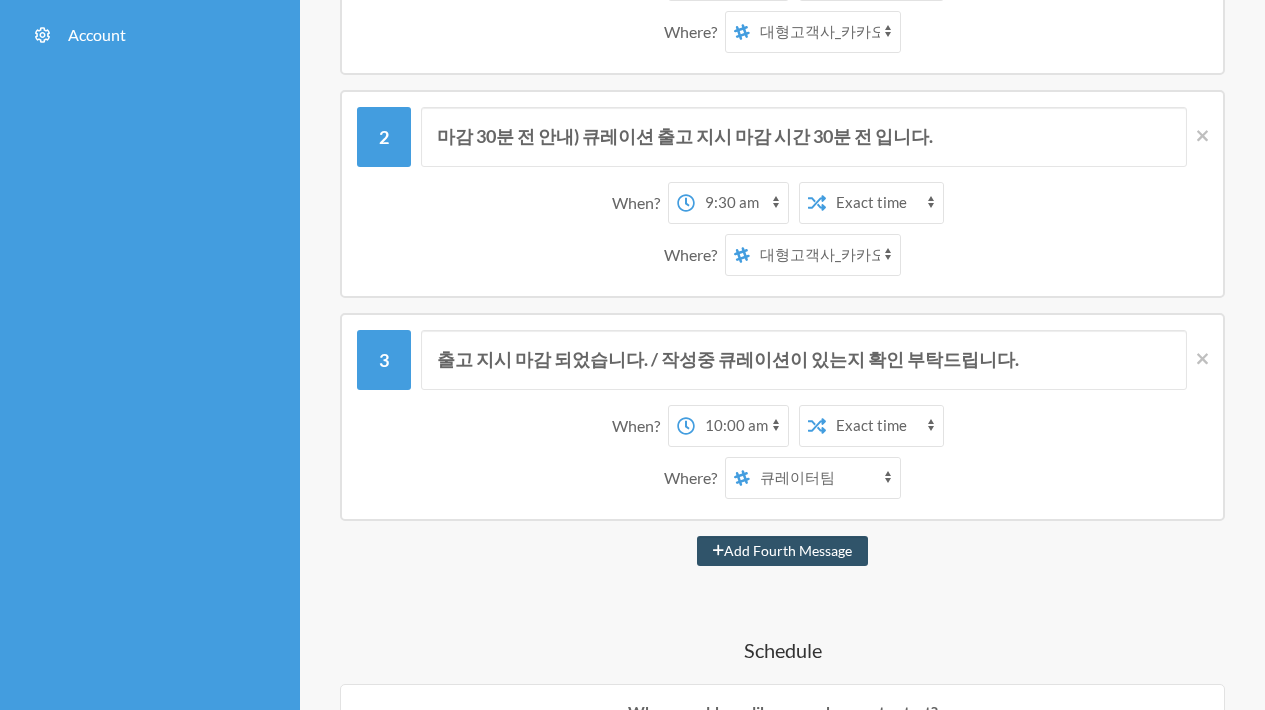 click on "이원석   3PL_양지센터 3PL_양지센터_명세서&가격표 3PL_양지센터_주요 안내 사항 [구매&큐레이터팀] 선입고/추가발주 요청방 bot_test 개인업무_이원석 대형고객사_카카오 배송관리 - 물류팀 내부 채널 배송관리-큐레이터/영업 배송일정팀 이원석 이원석_개인업무 이원석_업무정리 재고확인 큐레이터팀 현대중공업(임시)" at bounding box center (825, 478) 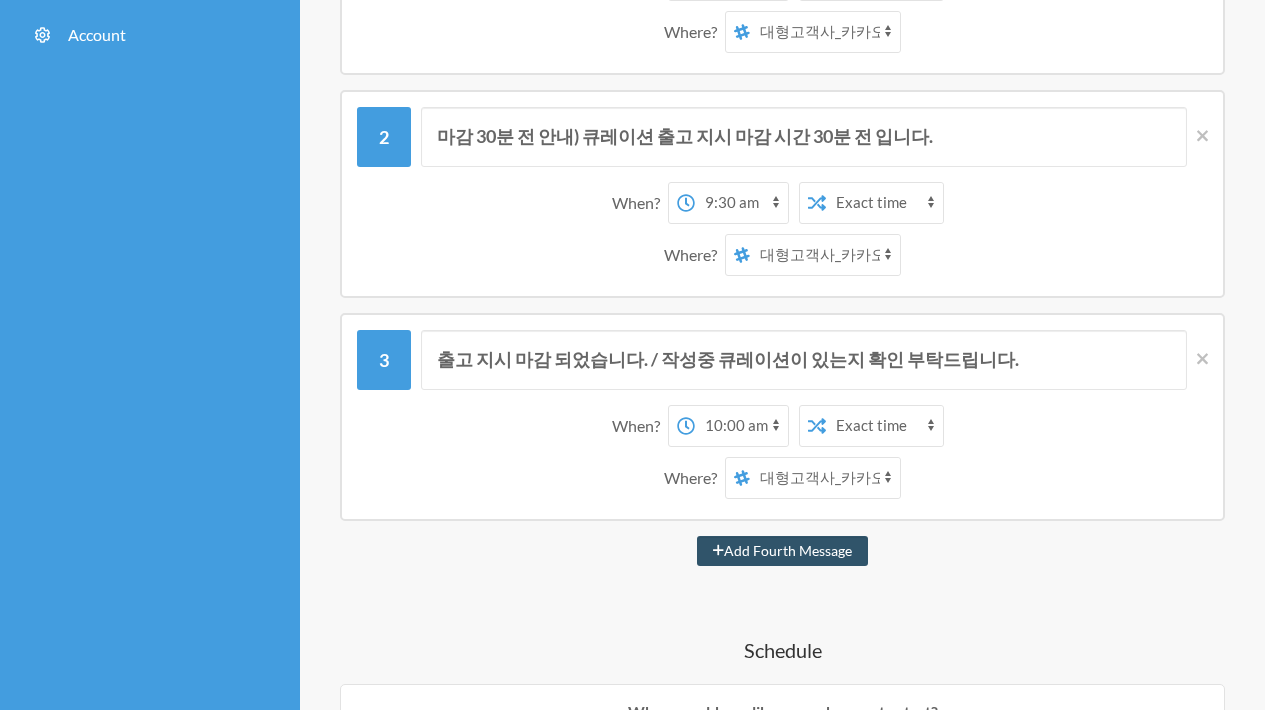 click on "이원석   3PL_양지센터 3PL_양지센터_명세서&가격표 3PL_양지센터_주요 안내 사항 [구매&큐레이터팀] 선입고/추가발주 요청방 bot_test 개인업무_이원석 대형고객사_카카오 배송관리 - 물류팀 내부 채널 배송관리-큐레이터/영업 배송일정팀 이원석 이원석_개인업무 이원석_업무정리 재고확인 큐레이터팀 현대중공업(임시)" at bounding box center [825, 478] 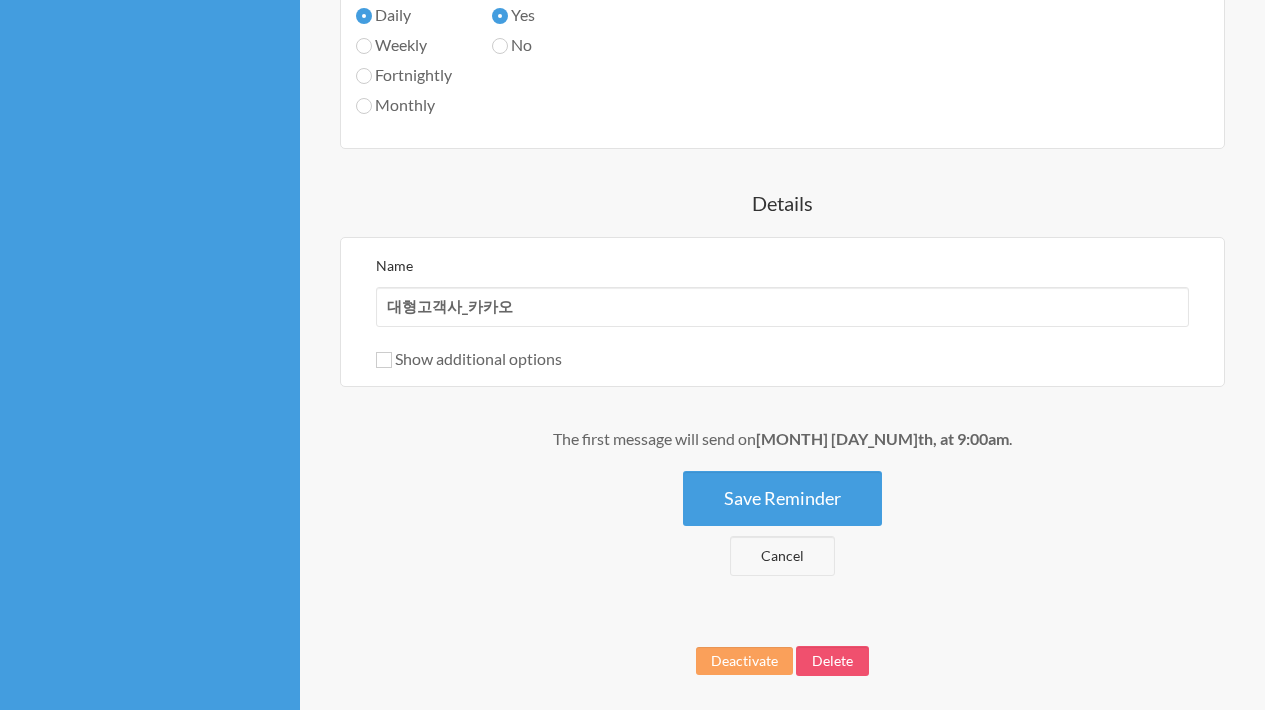 scroll, scrollTop: 1698, scrollLeft: 0, axis: vertical 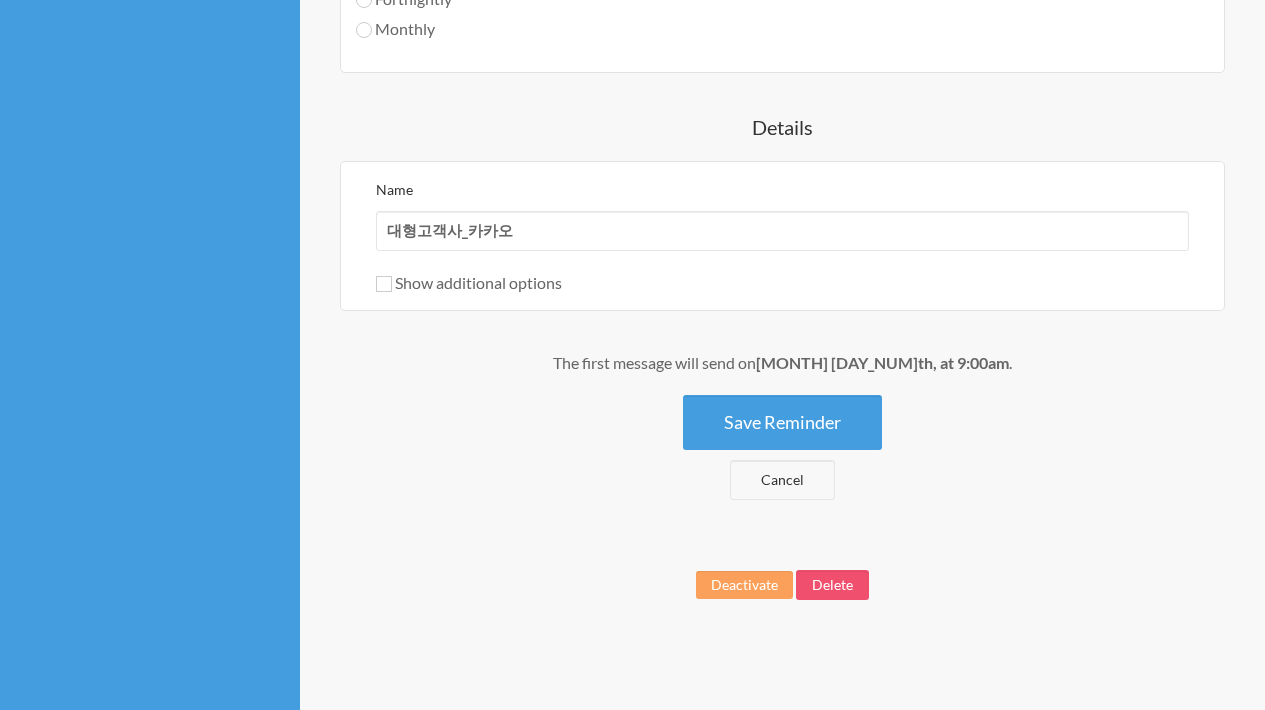 click on "Save Reminder" at bounding box center (782, 422) 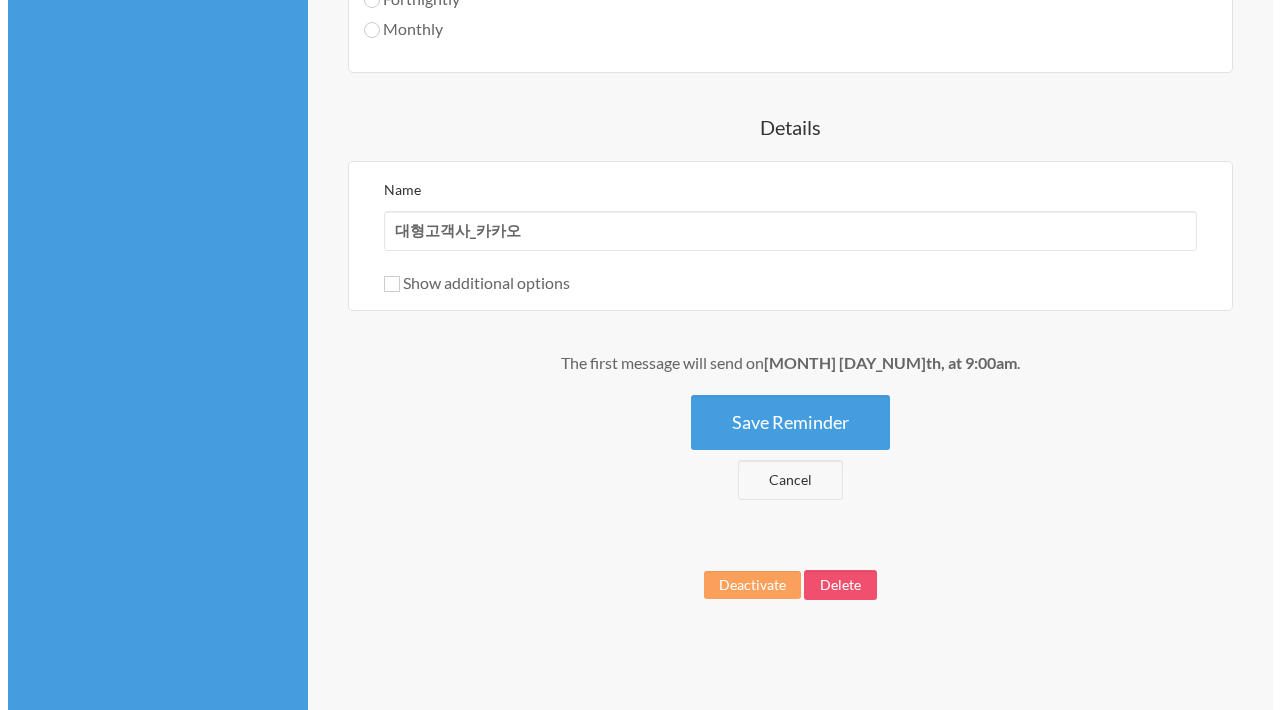 scroll, scrollTop: 0, scrollLeft: 0, axis: both 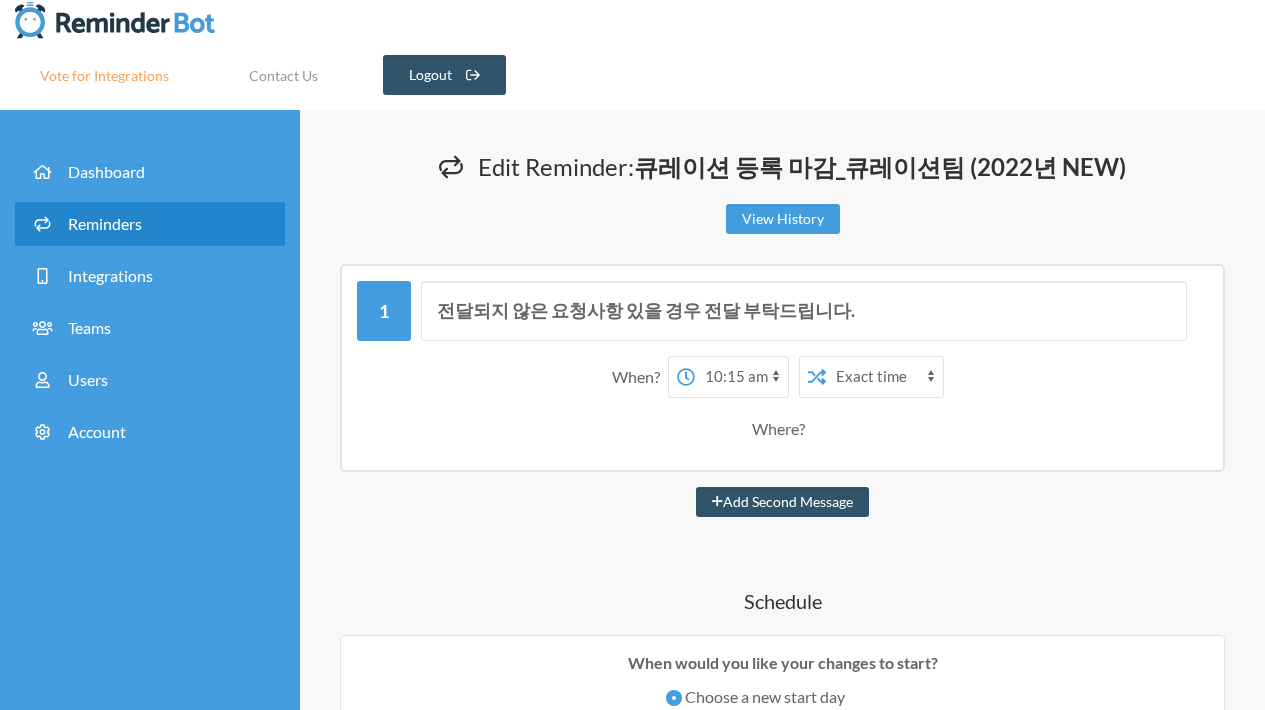 select on "10:15:00" 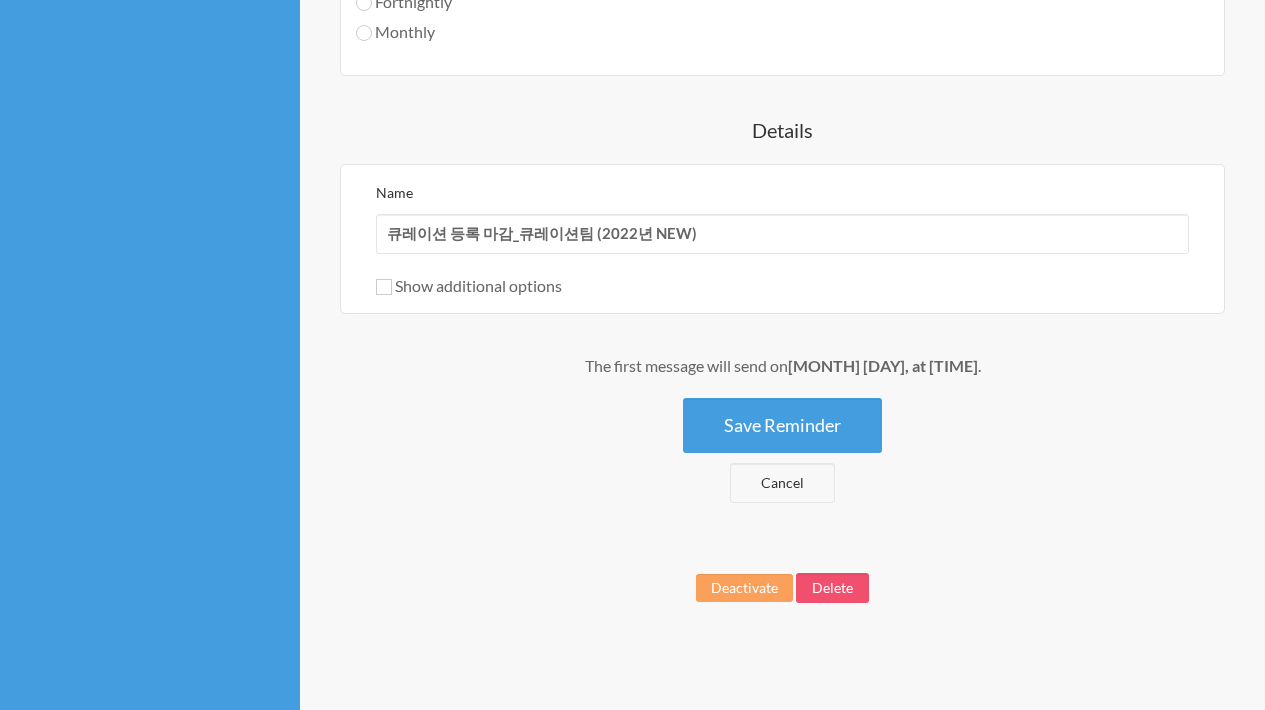 scroll, scrollTop: 1251, scrollLeft: 0, axis: vertical 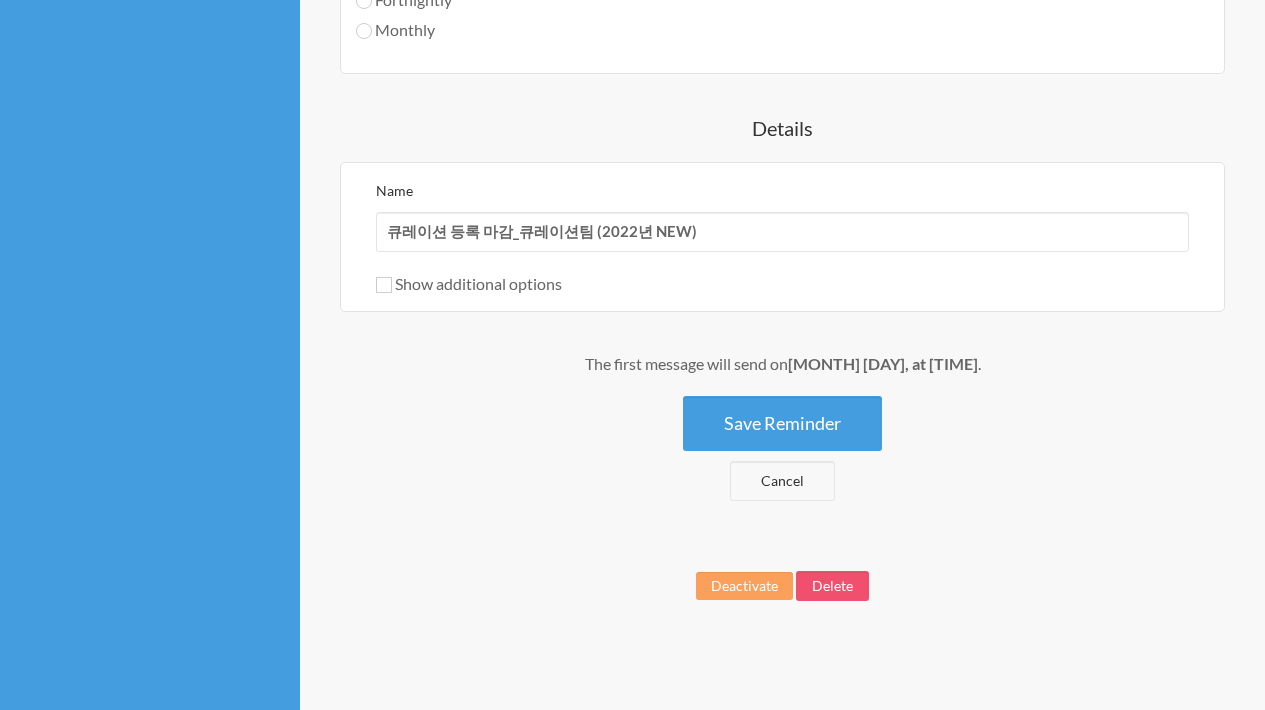 click on "Save Reminder" at bounding box center (782, 423) 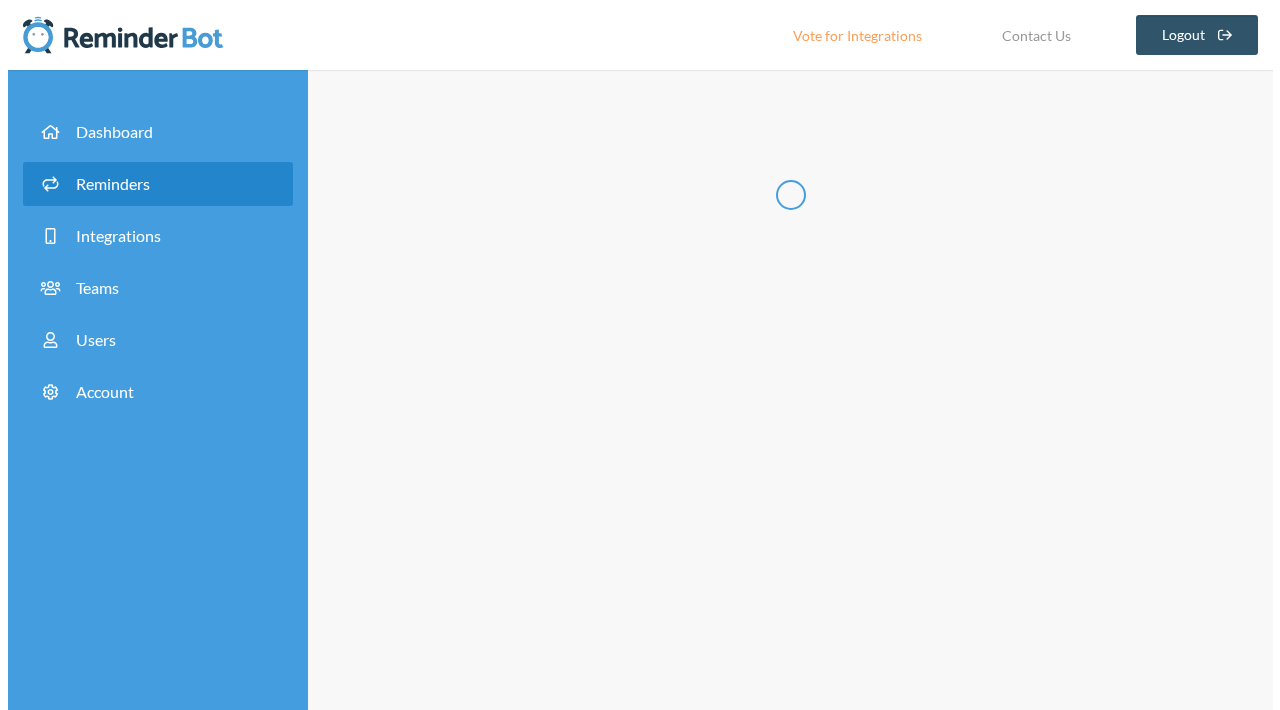 scroll, scrollTop: 0, scrollLeft: 0, axis: both 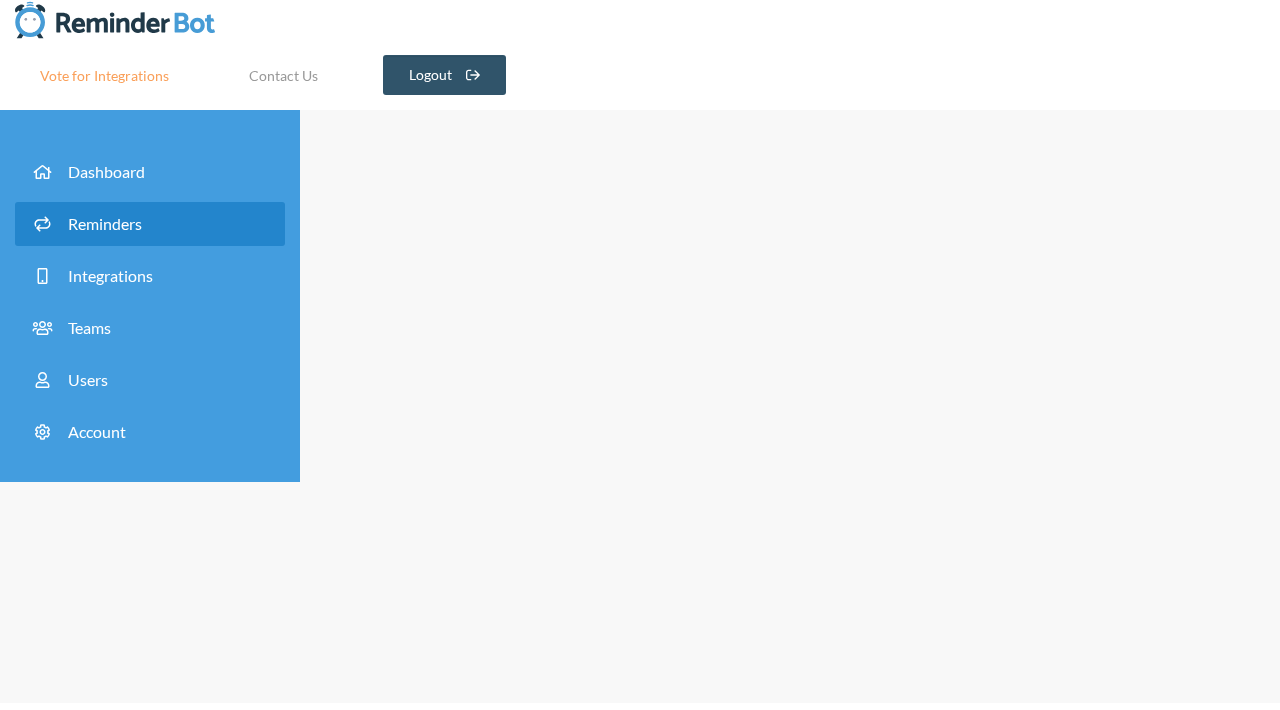 type on "출고지시 독려 오전" 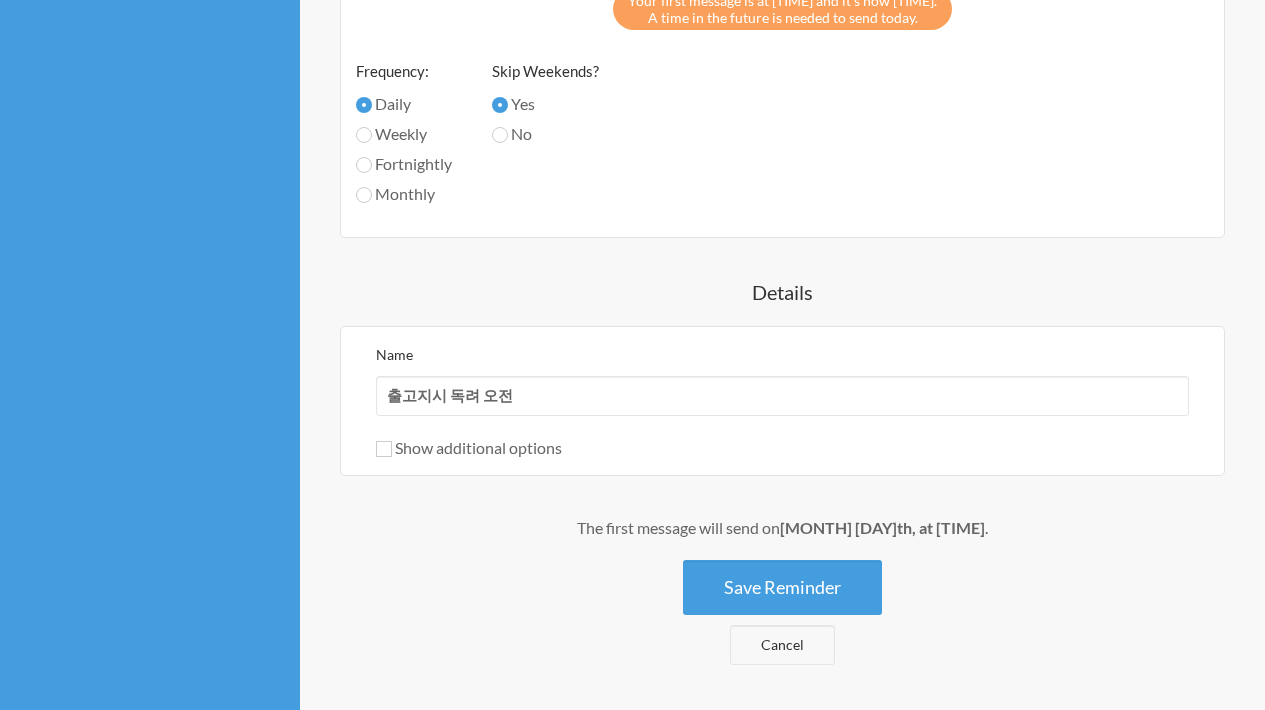 scroll, scrollTop: 2367, scrollLeft: 0, axis: vertical 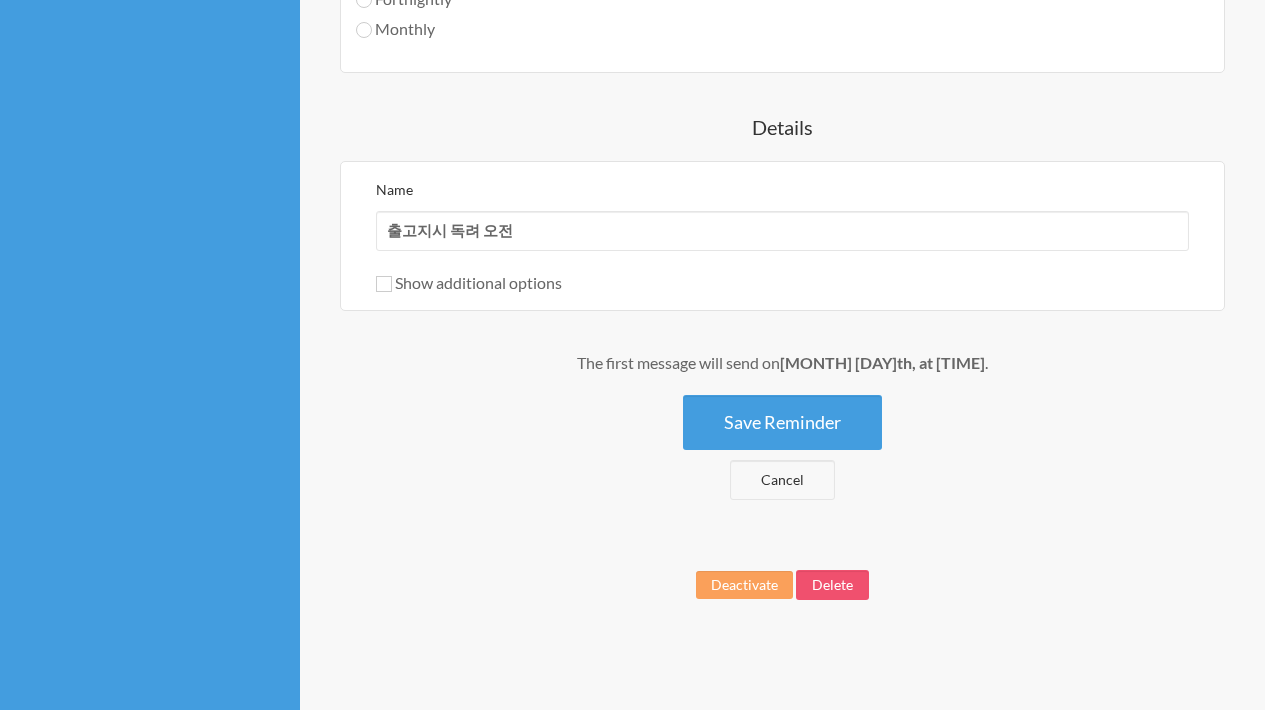click on "Save Reminder" at bounding box center [782, 422] 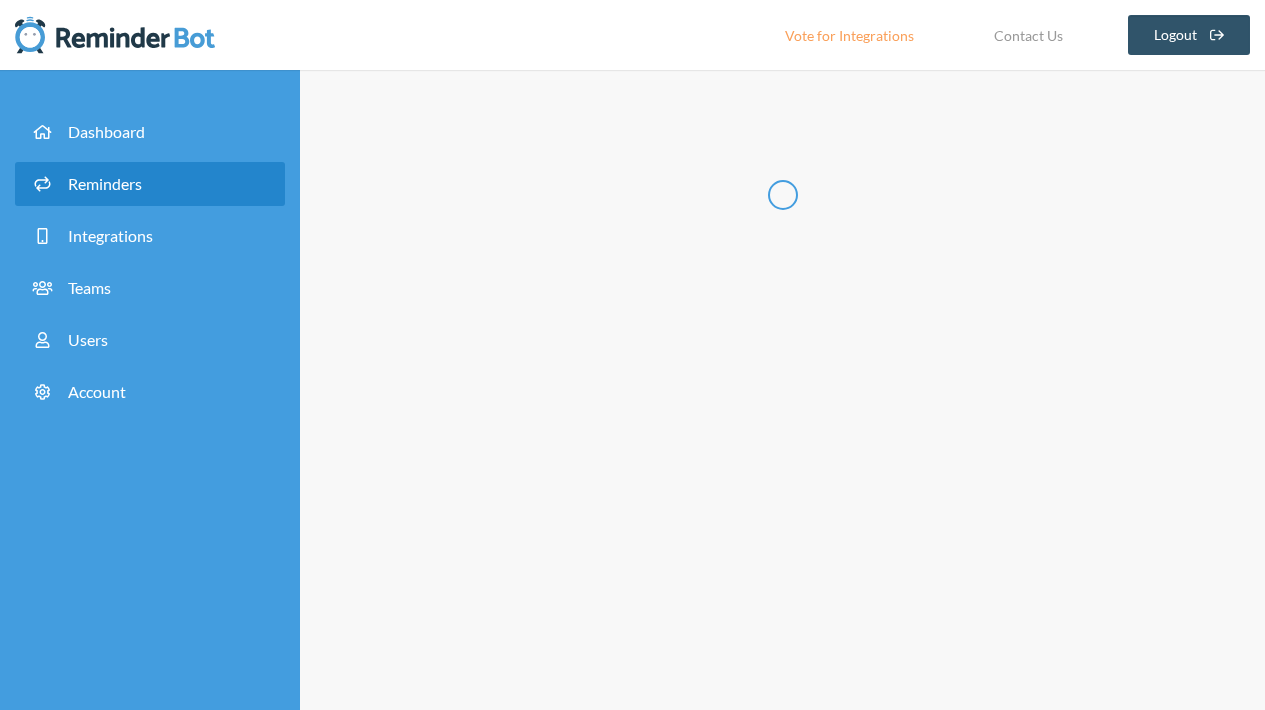 scroll, scrollTop: 0, scrollLeft: 0, axis: both 